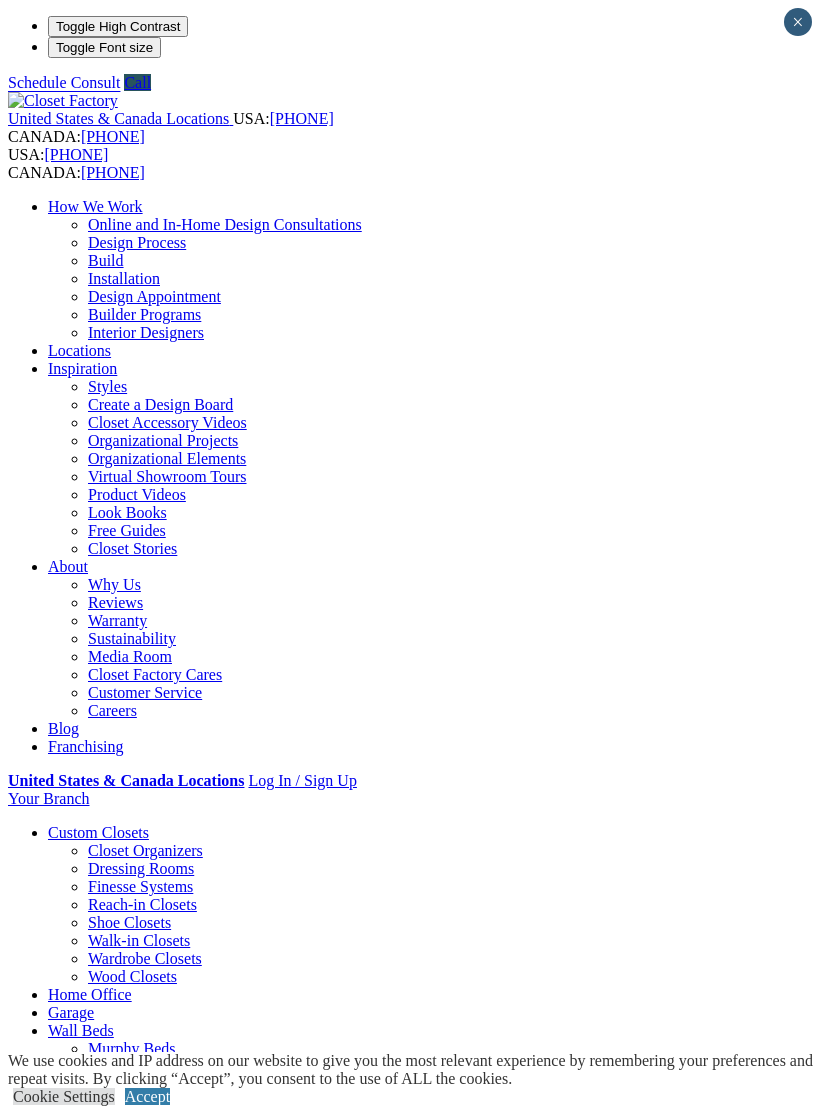 scroll, scrollTop: 0, scrollLeft: 0, axis: both 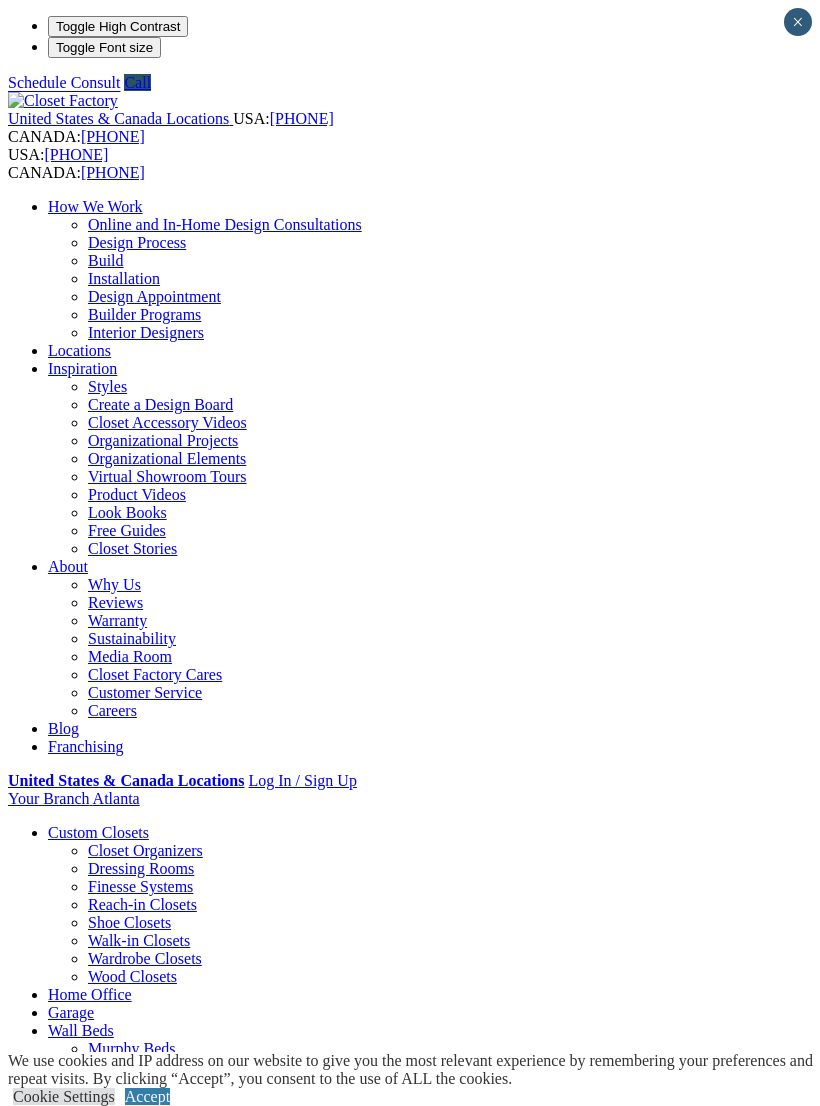 click at bounding box center (0, 0) 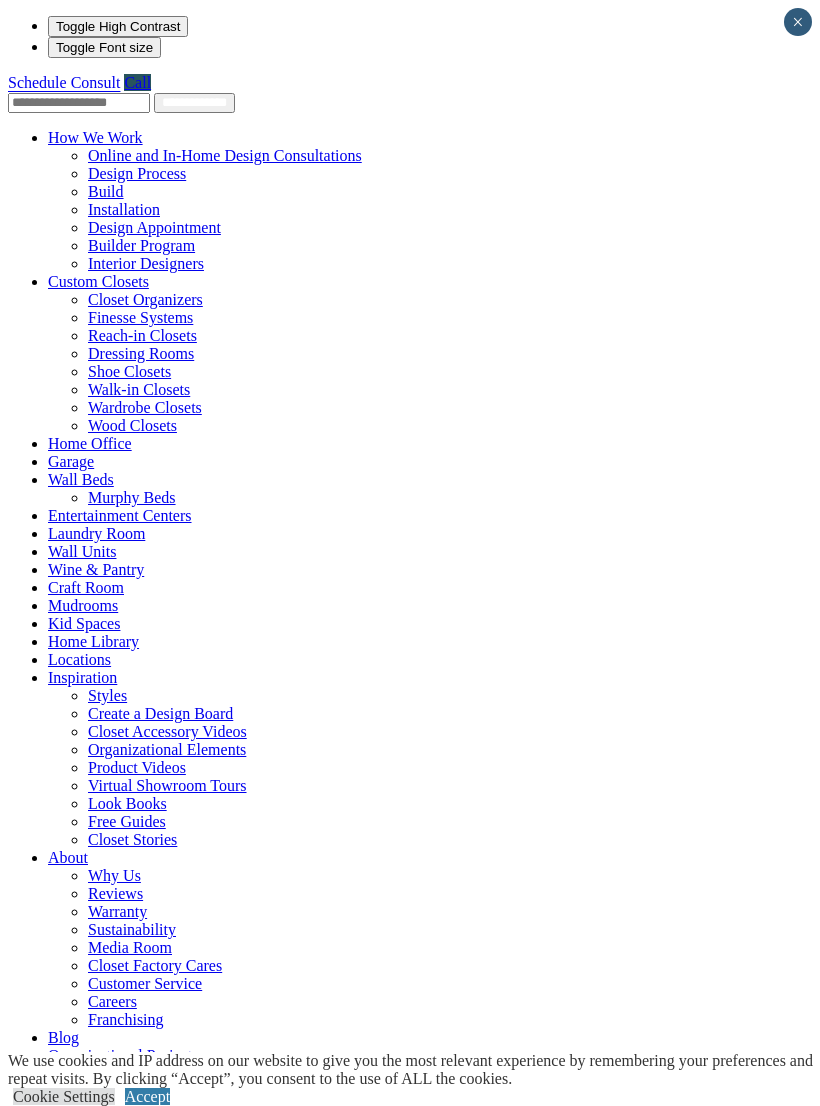 click at bounding box center [149, 281] 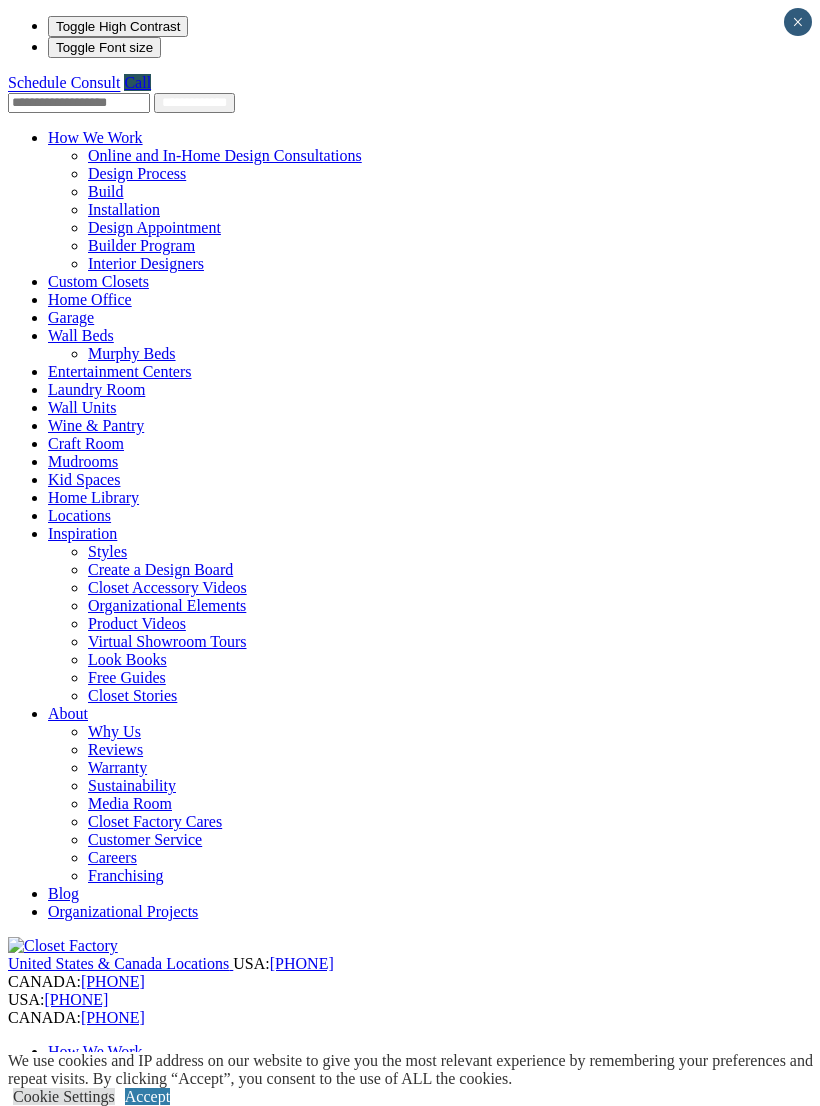click on "Home Office" at bounding box center (90, 299) 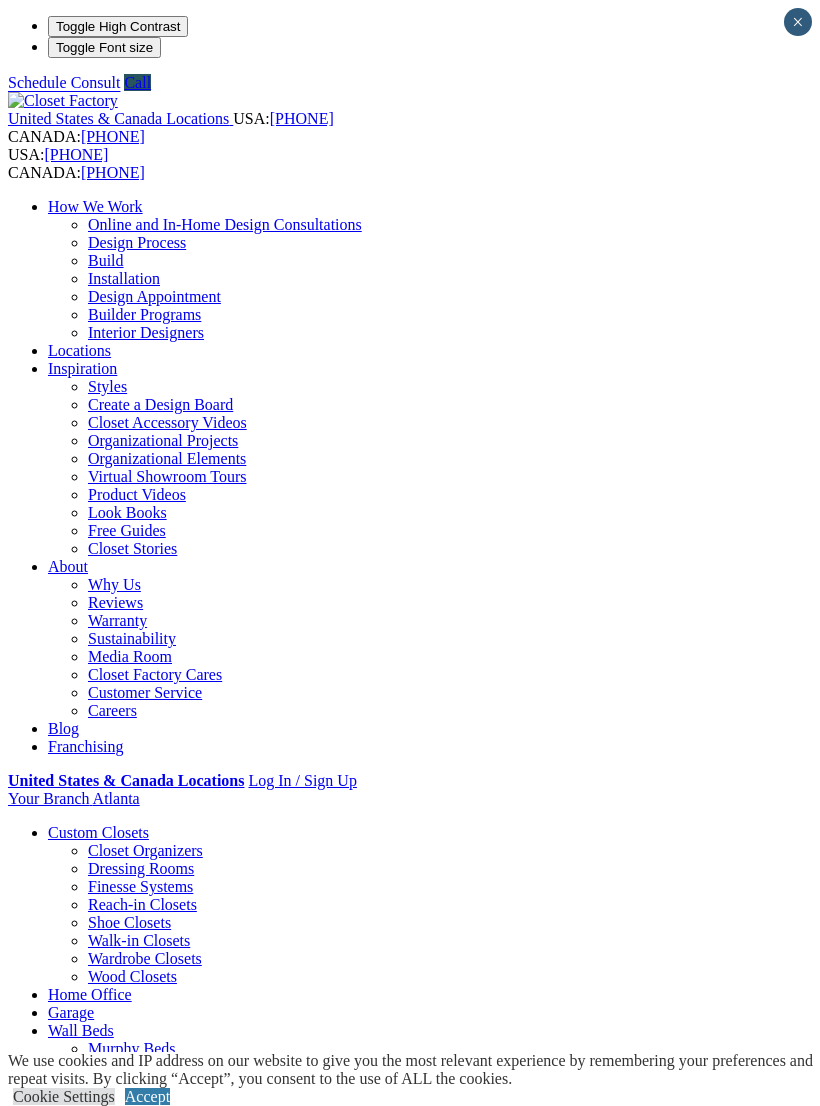scroll, scrollTop: 0, scrollLeft: 0, axis: both 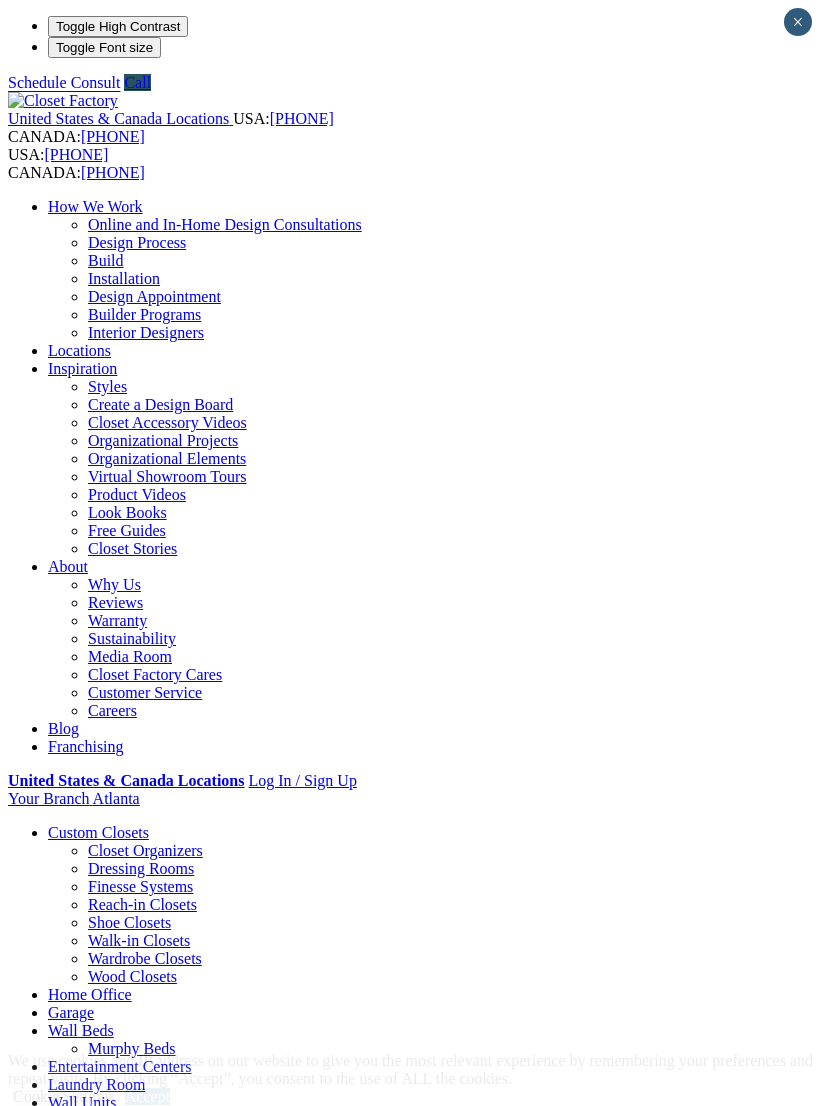 click on "Functional" at bounding box center (66, 41311) 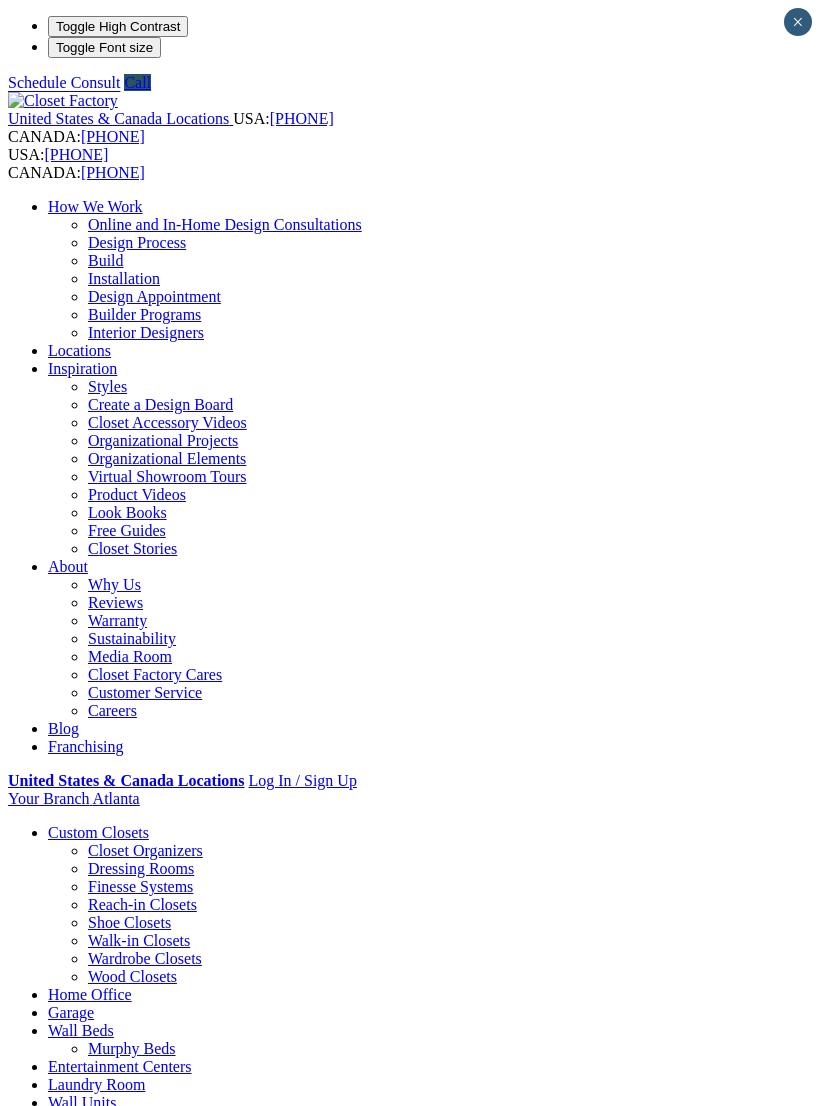 click on "Previous Slide" at bounding box center (410, 2113) 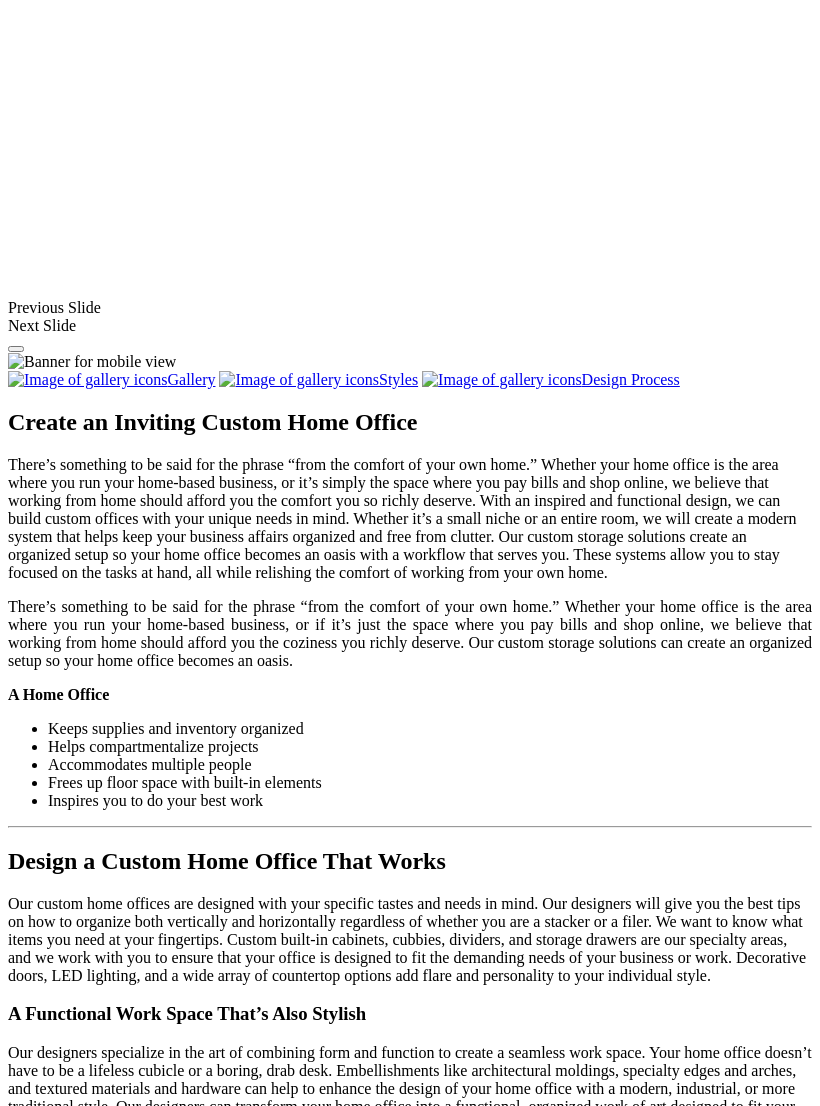 scroll, scrollTop: 1806, scrollLeft: 0, axis: vertical 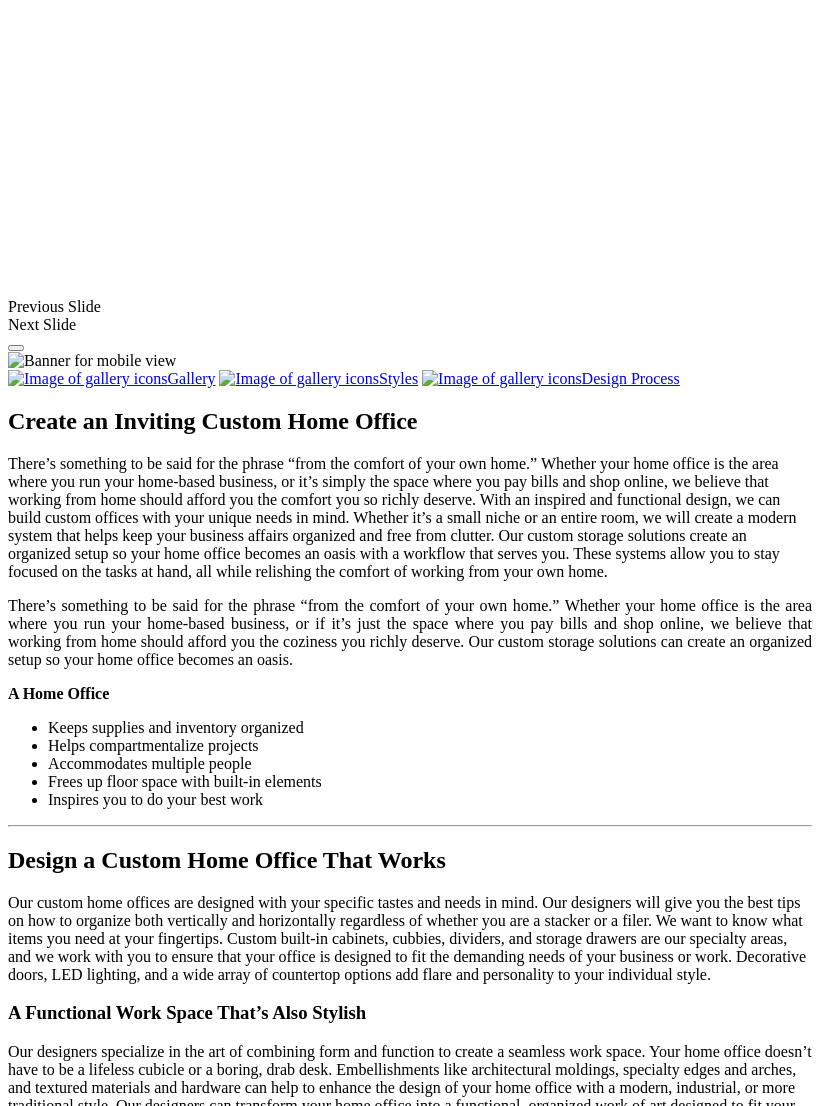 click at bounding box center [355, 1782] 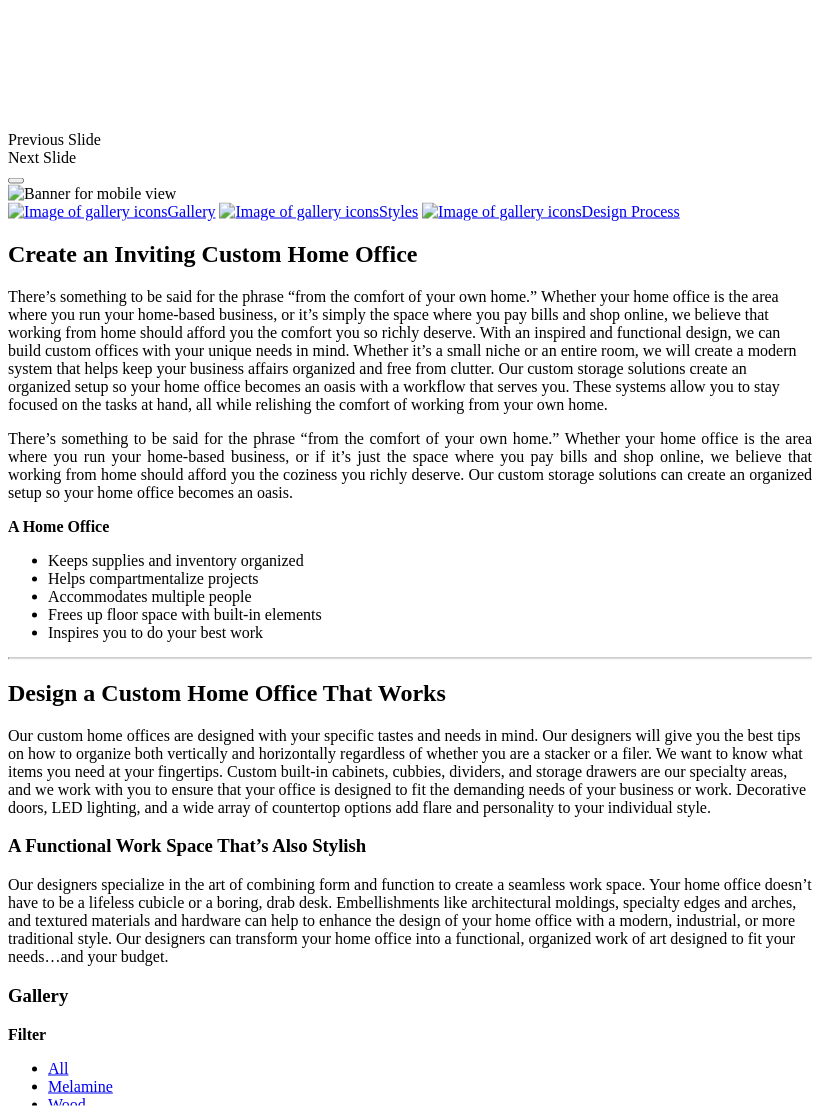 click at bounding box center [171, 1962] 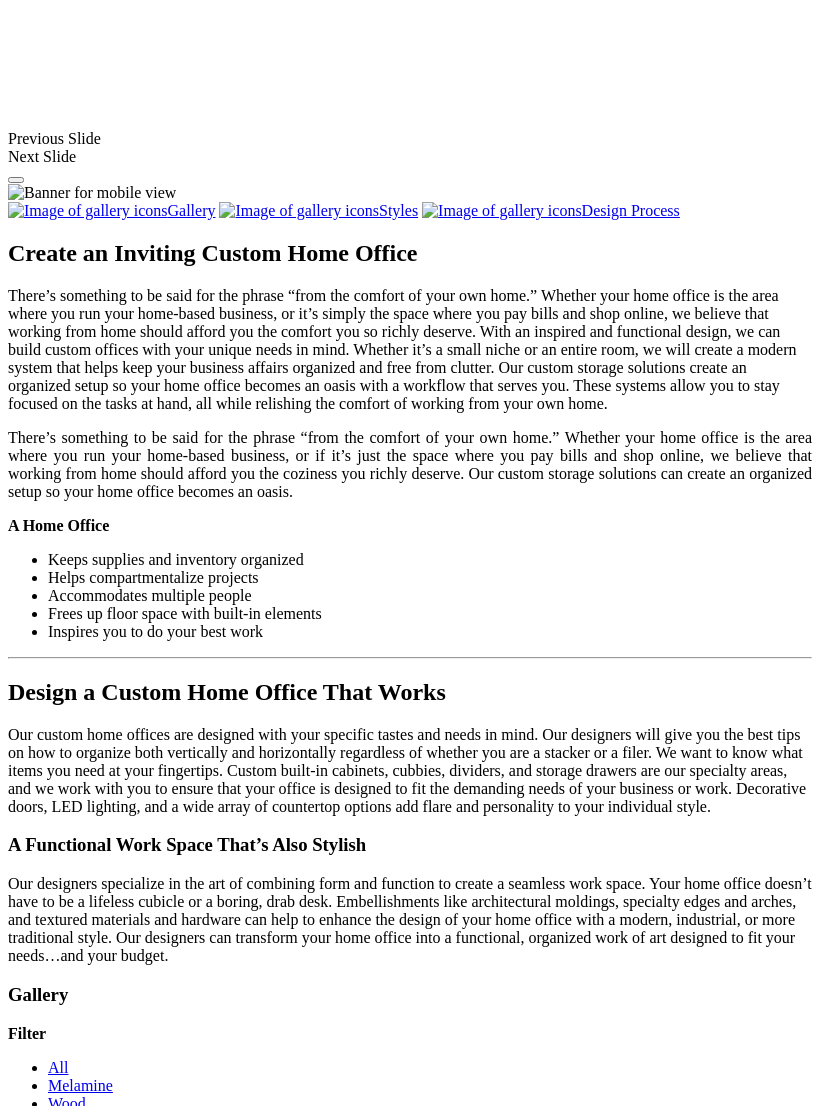 click at bounding box center [8, 39925] 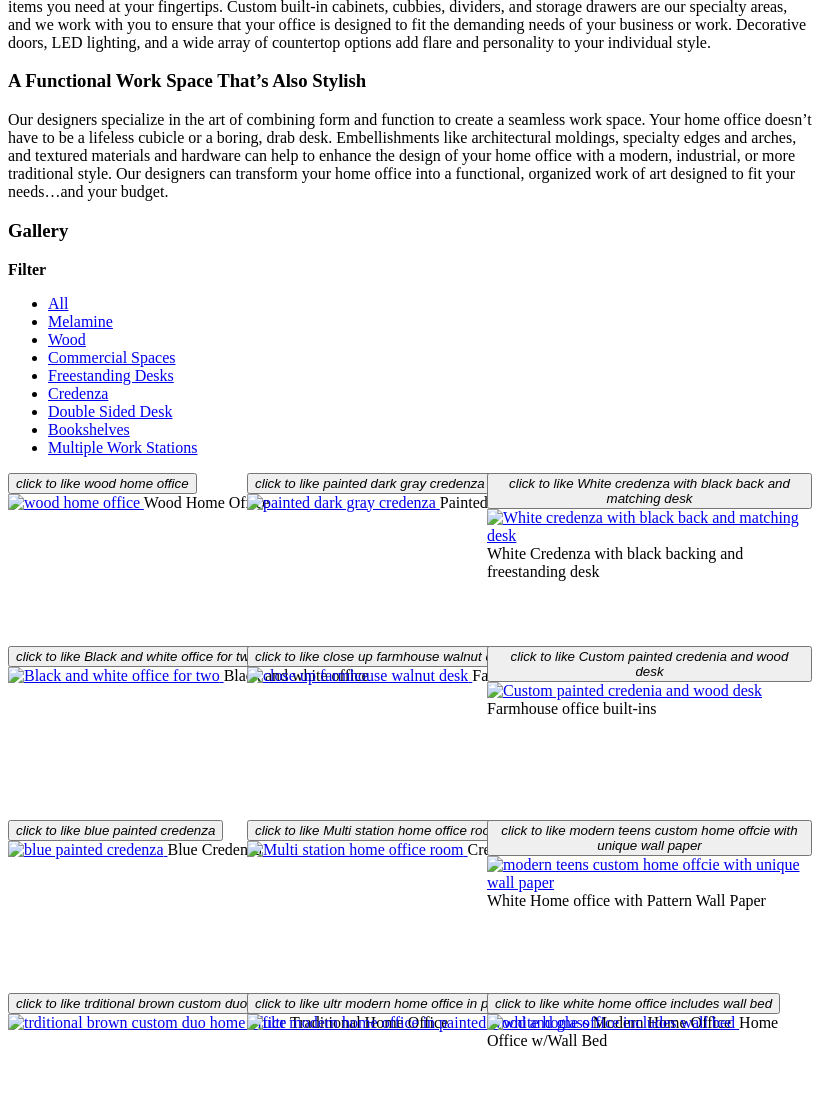 scroll, scrollTop: 2813, scrollLeft: 0, axis: vertical 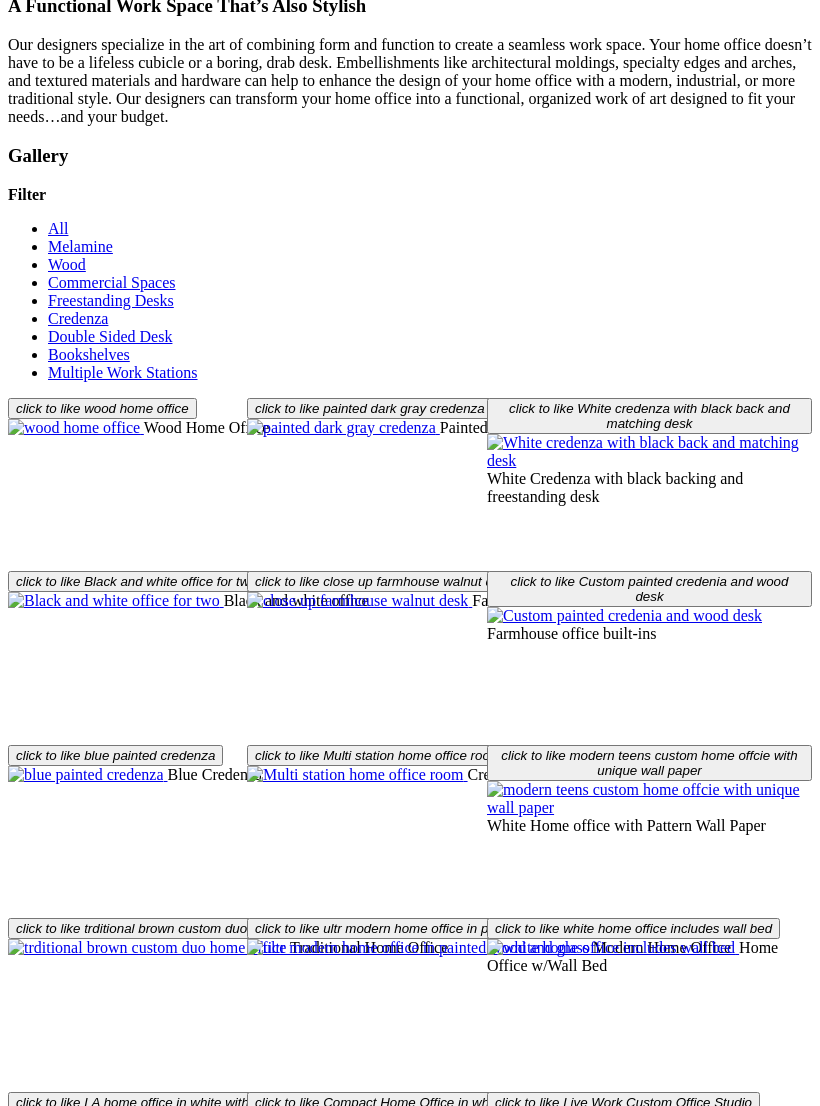 click on "Load More" at bounding box center (44, 1620) 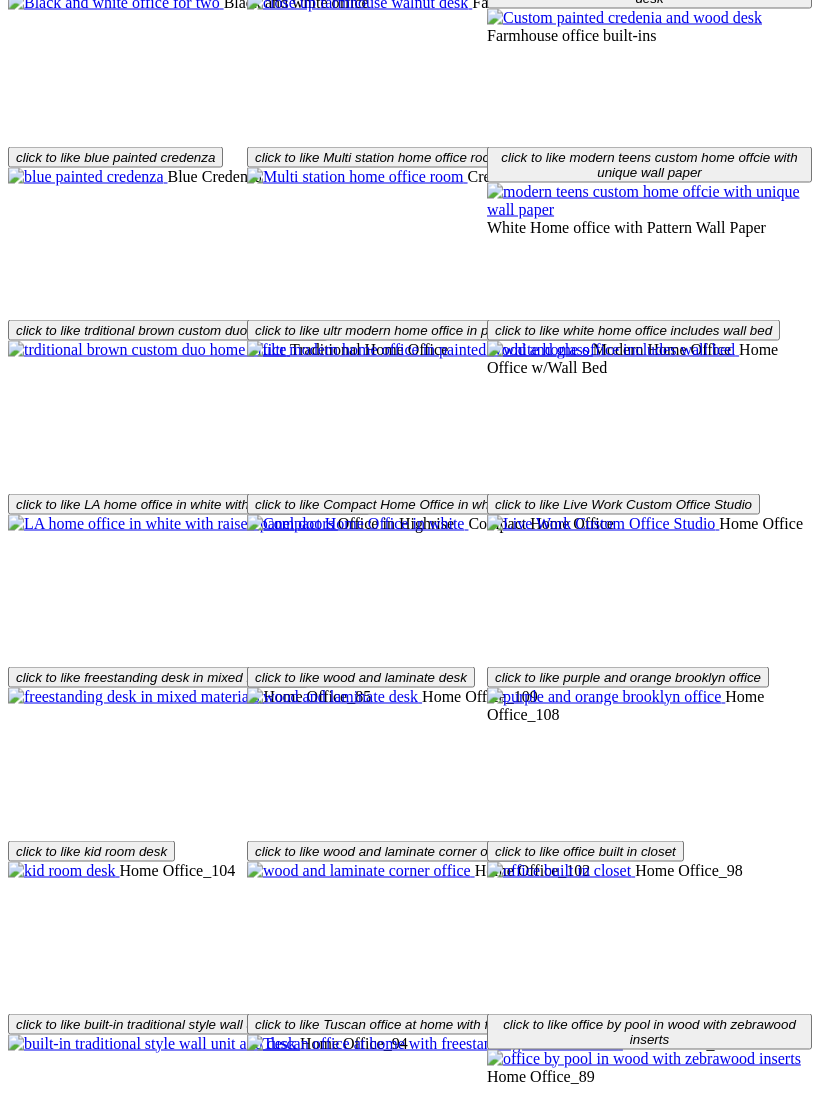 scroll, scrollTop: 3413, scrollLeft: 0, axis: vertical 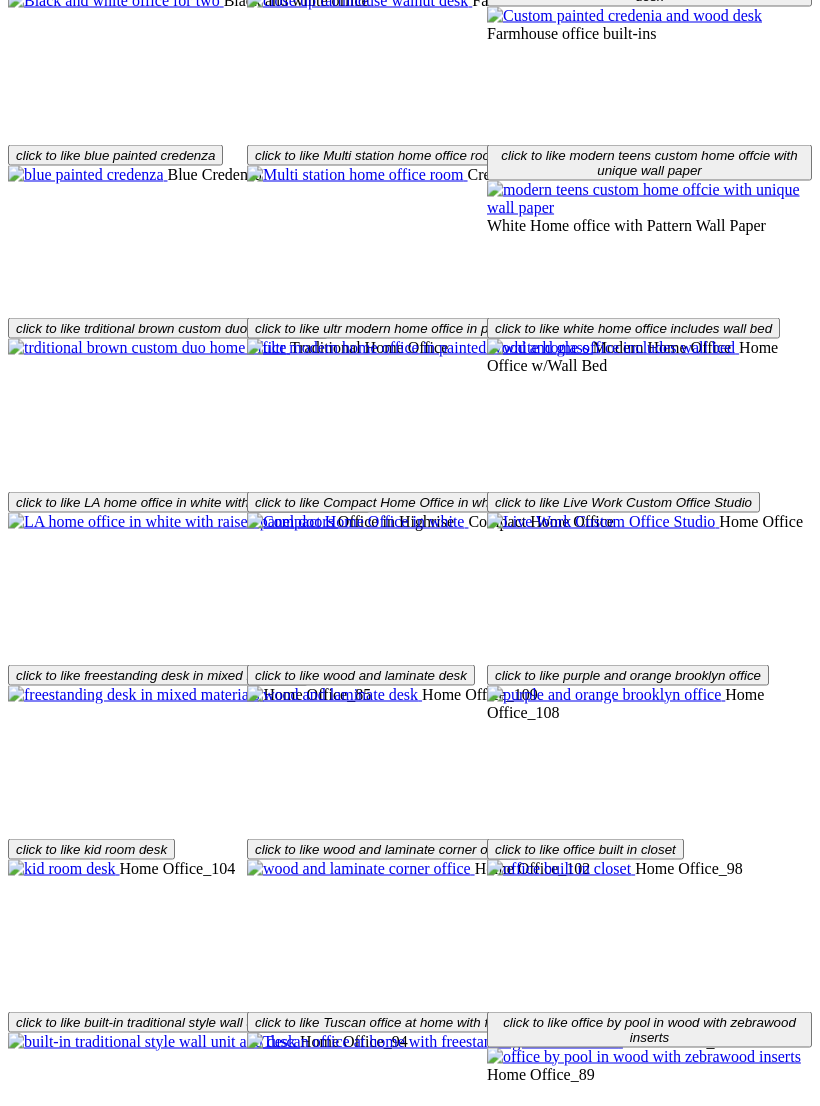 click at bounding box center [614, 1910] 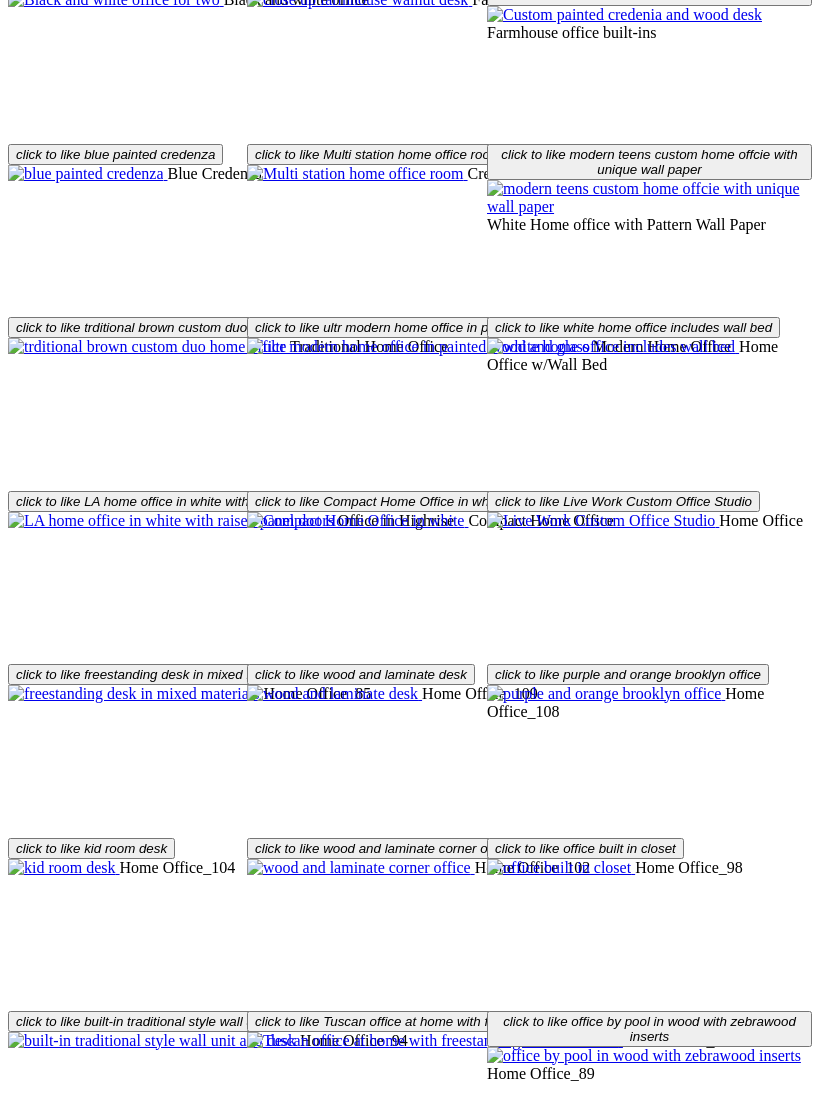 click at bounding box center [8, 39699] 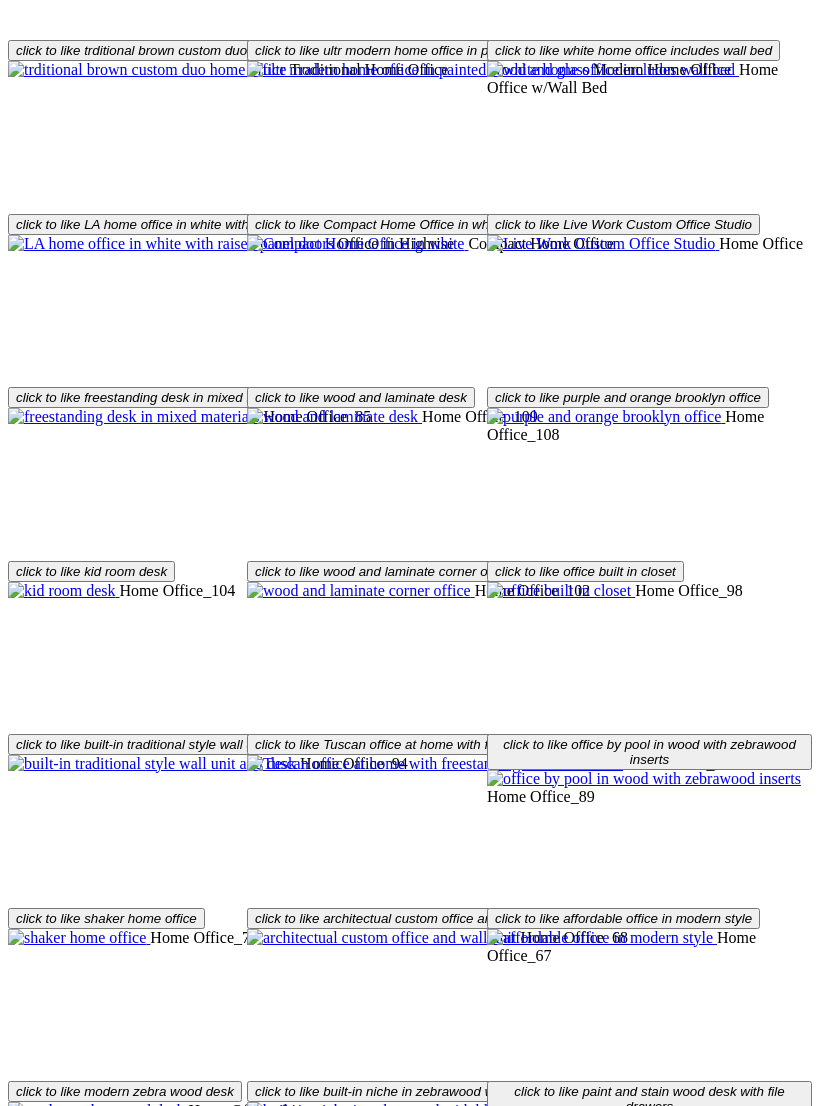 scroll, scrollTop: 3712, scrollLeft: 0, axis: vertical 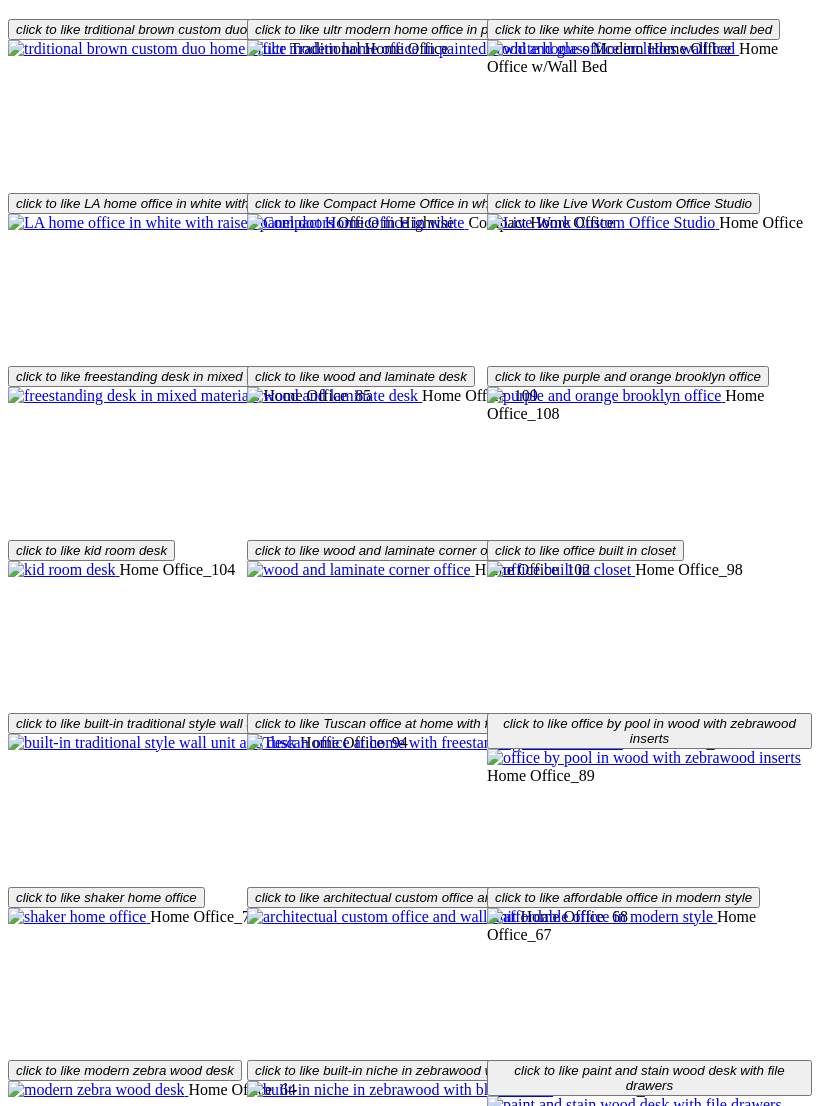 click at bounding box center (118, 1958) 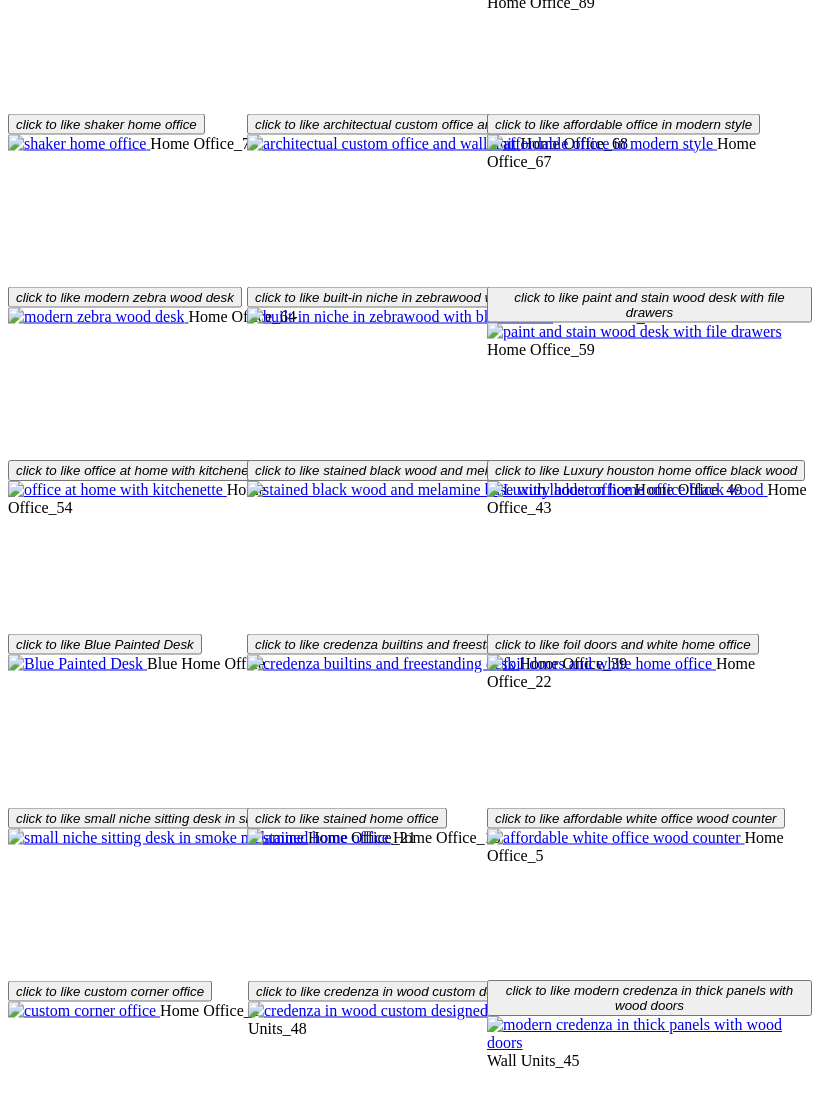 scroll, scrollTop: 4446, scrollLeft: 0, axis: vertical 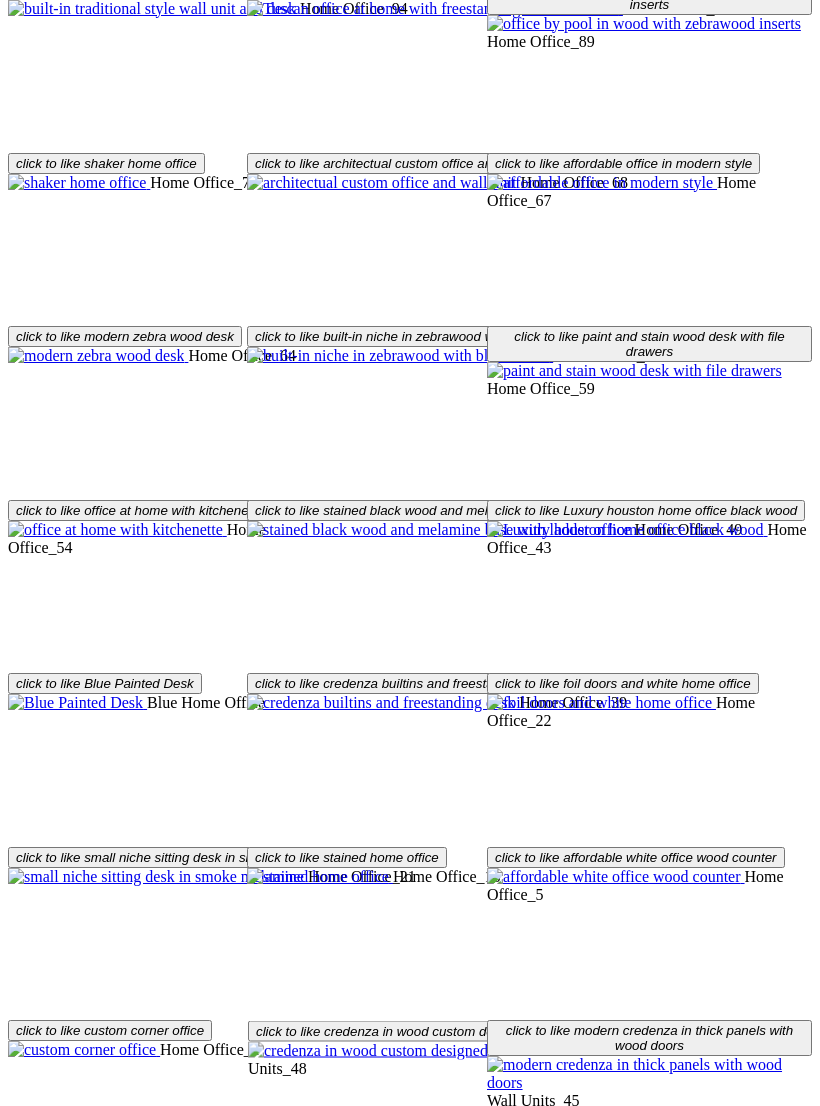 click on "Accessories" at bounding box center [46, 1548] 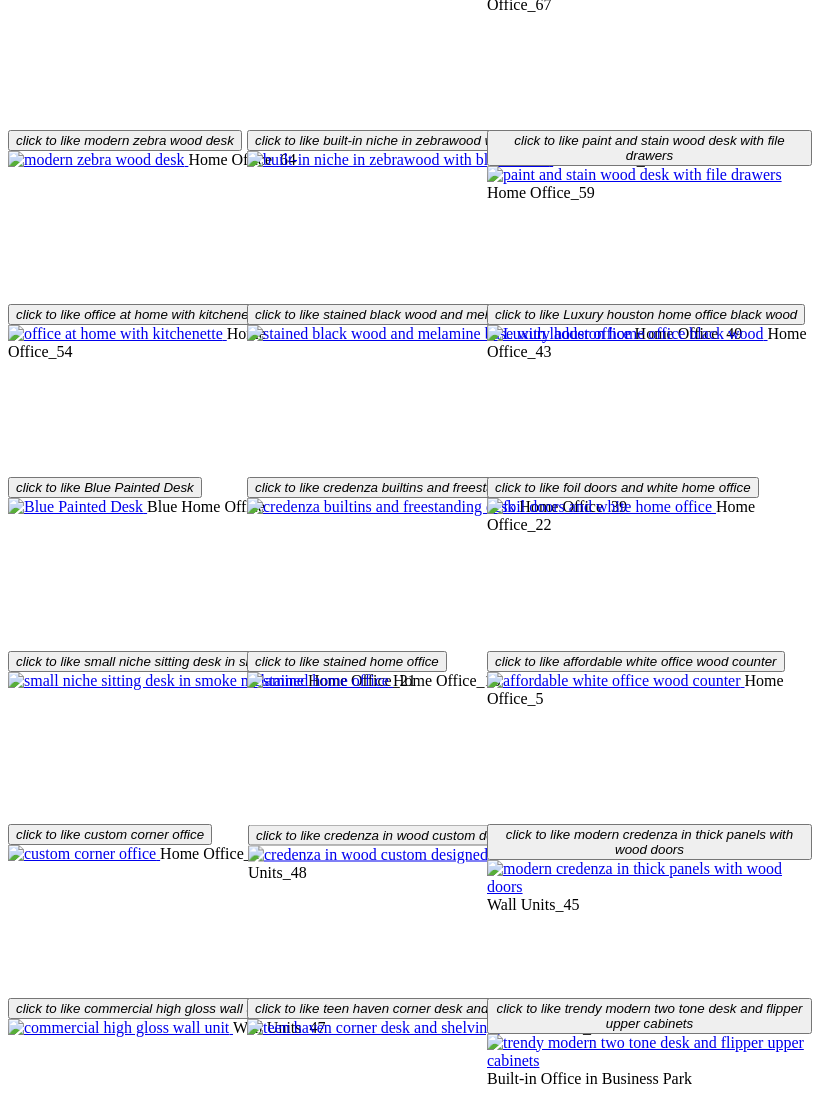 scroll, scrollTop: 4502, scrollLeft: 0, axis: vertical 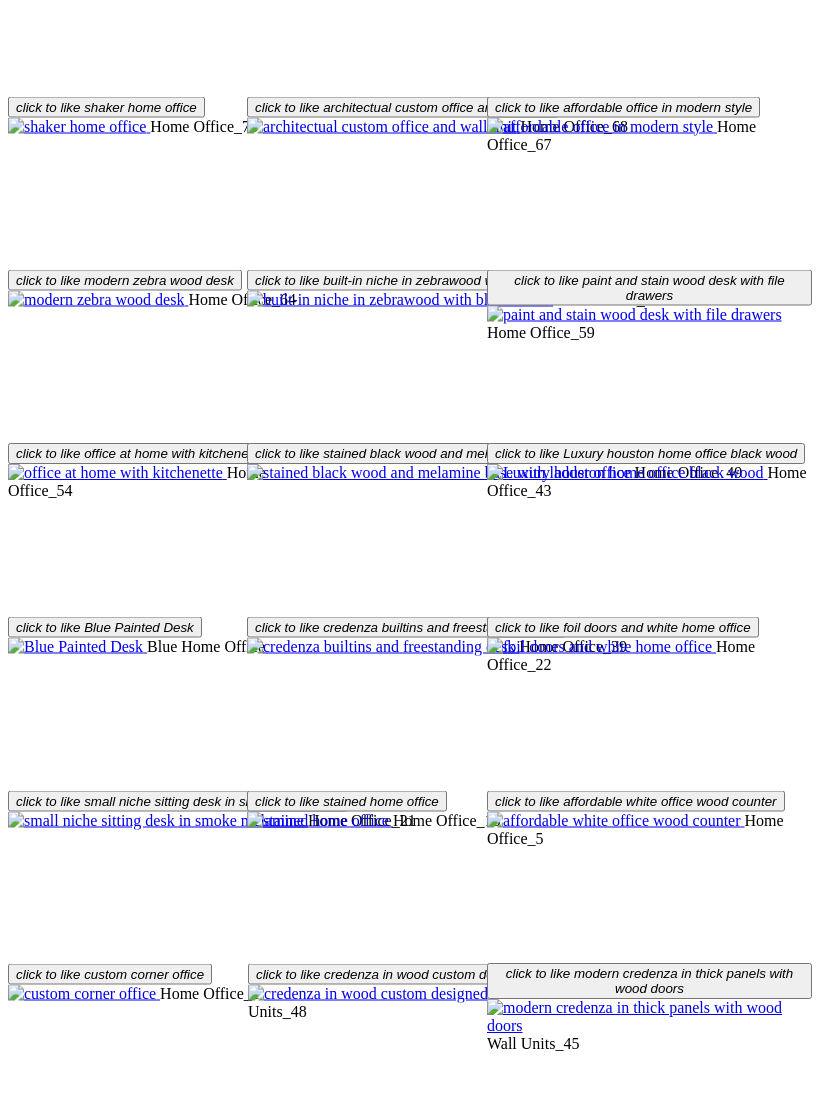 click on "Embellishments" at bounding box center [197, 1492] 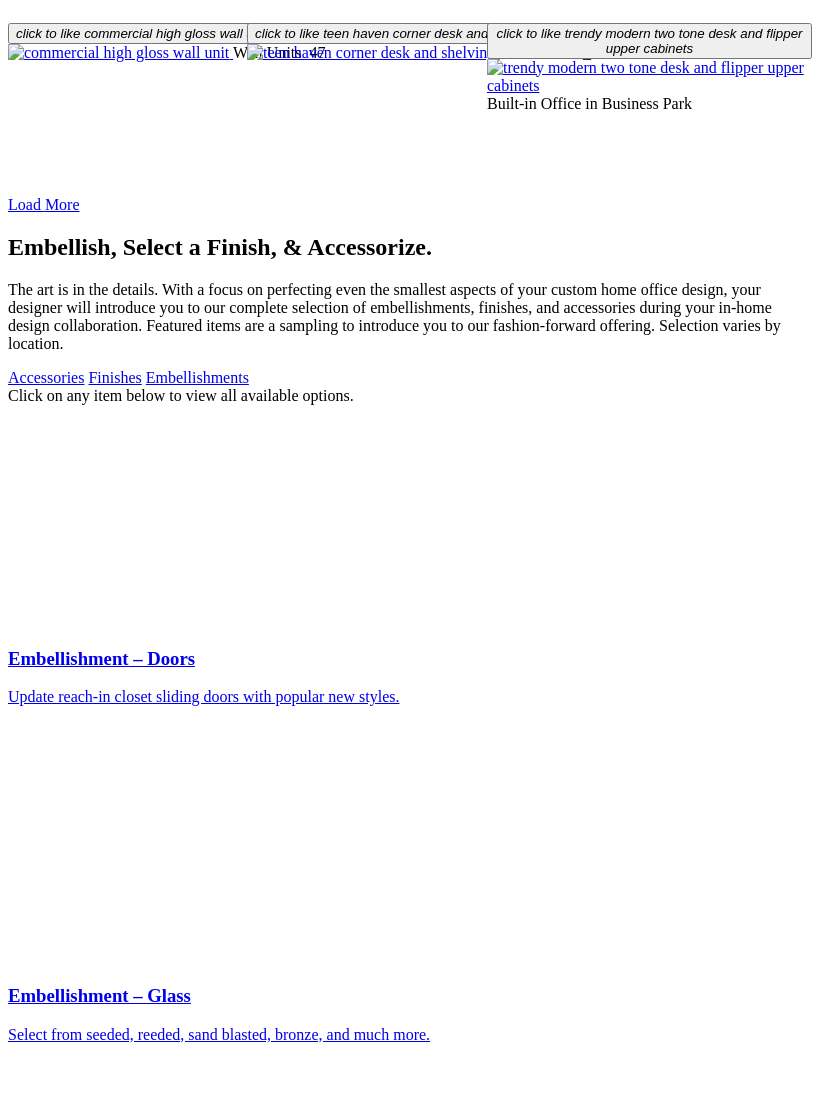 scroll, scrollTop: 5738, scrollLeft: 0, axis: vertical 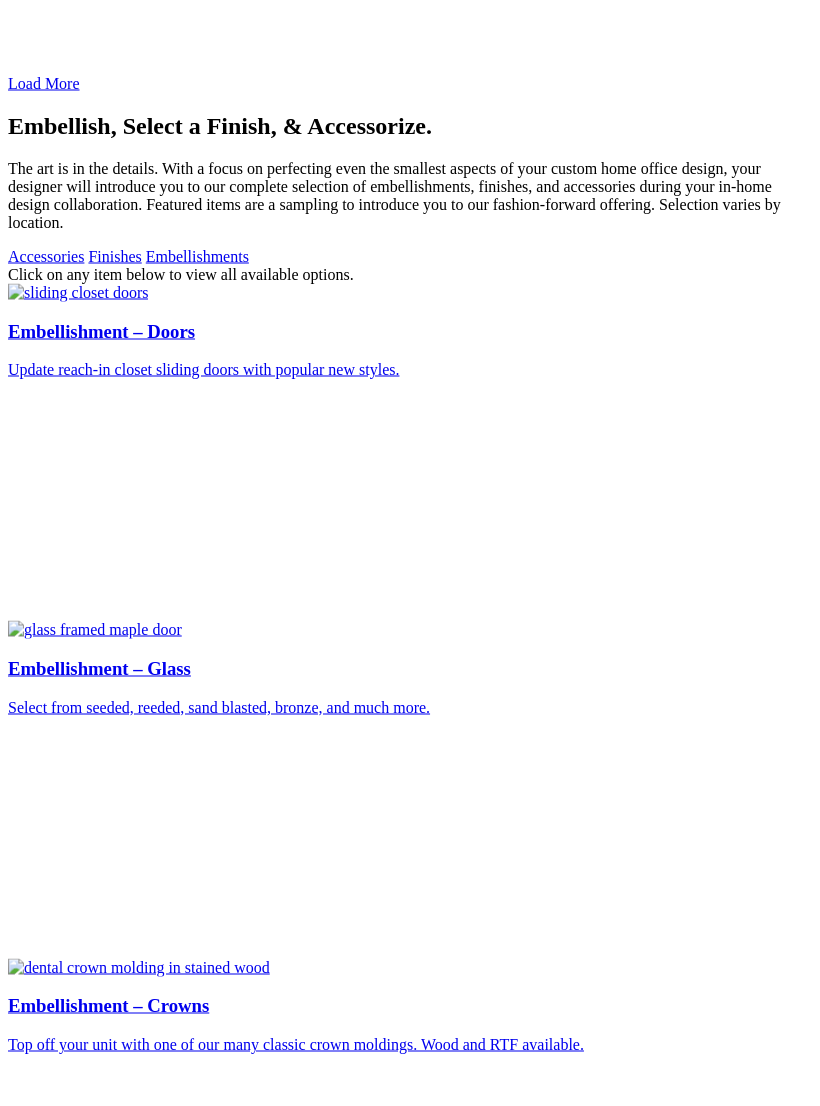 click at bounding box center (101, 2992) 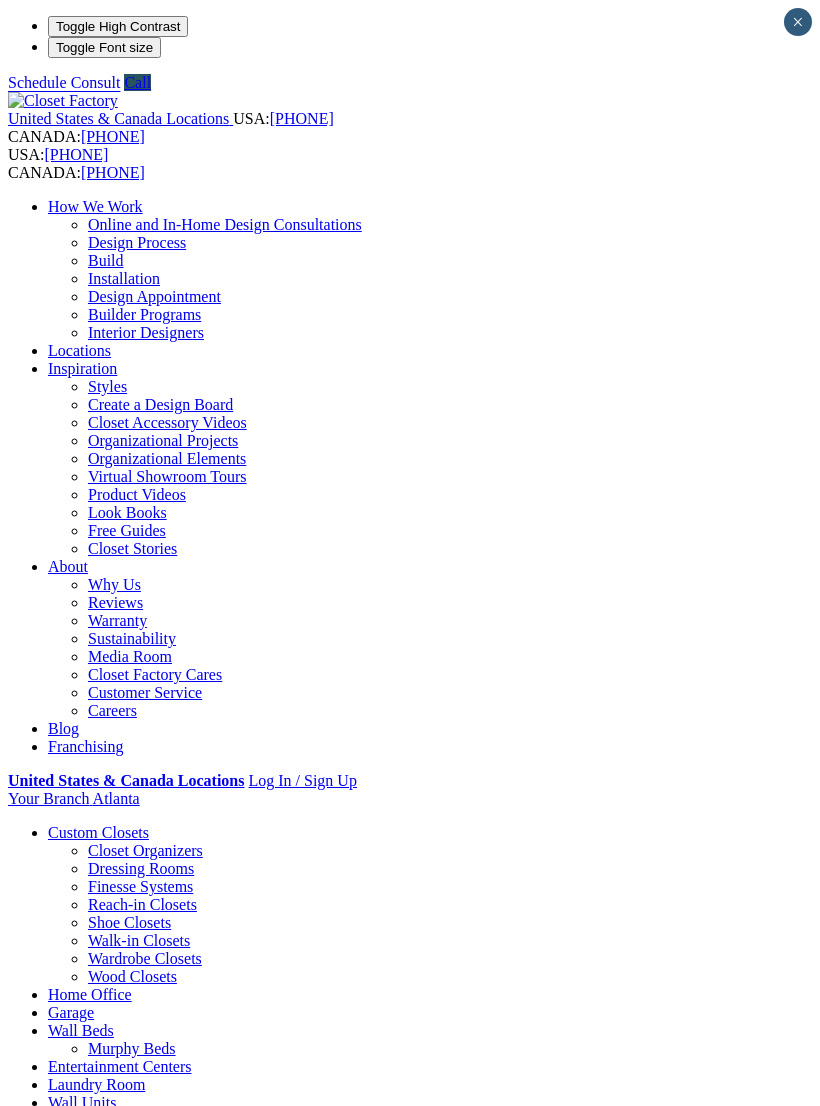 scroll, scrollTop: 0, scrollLeft: 0, axis: both 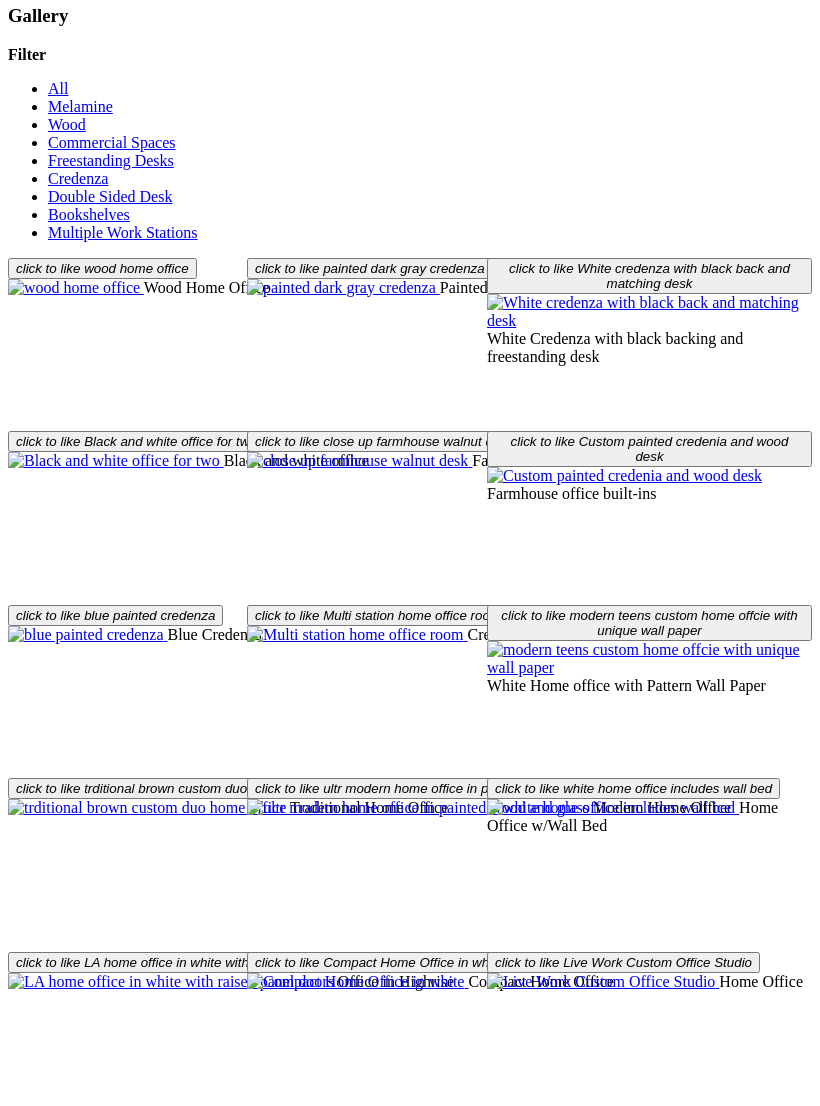 click on "Styles" at bounding box center (318, -769) 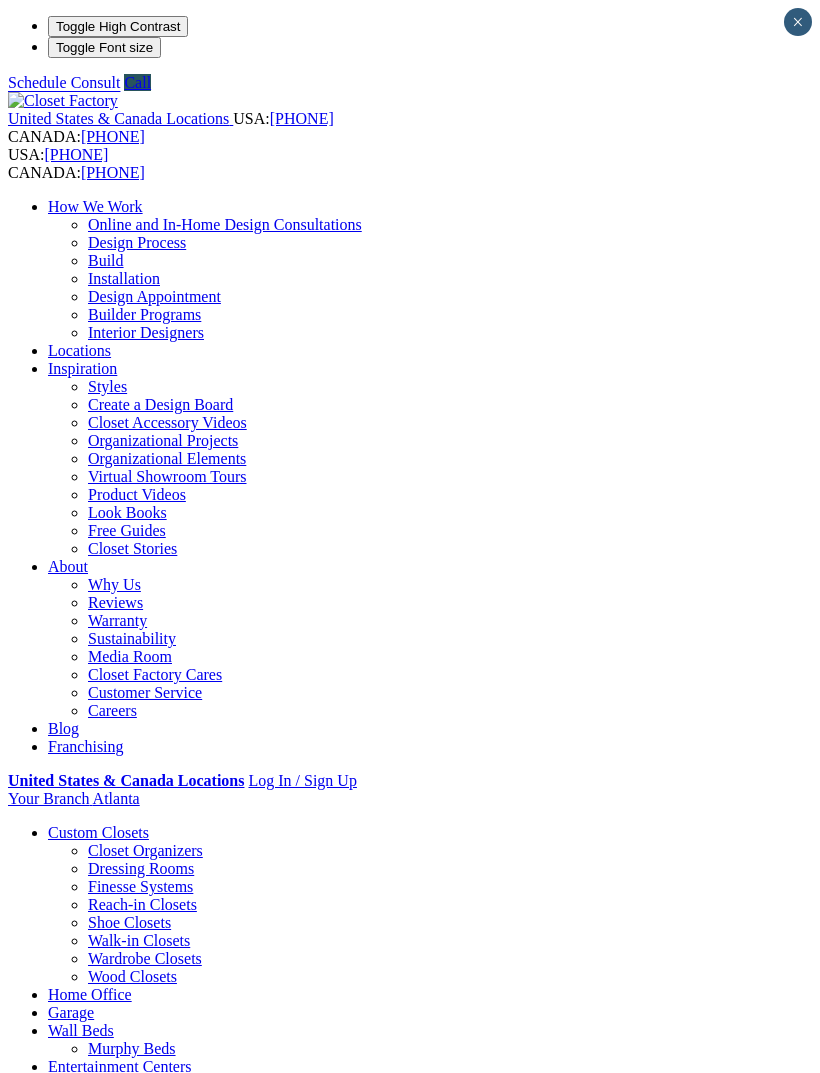 scroll, scrollTop: 0, scrollLeft: 0, axis: both 